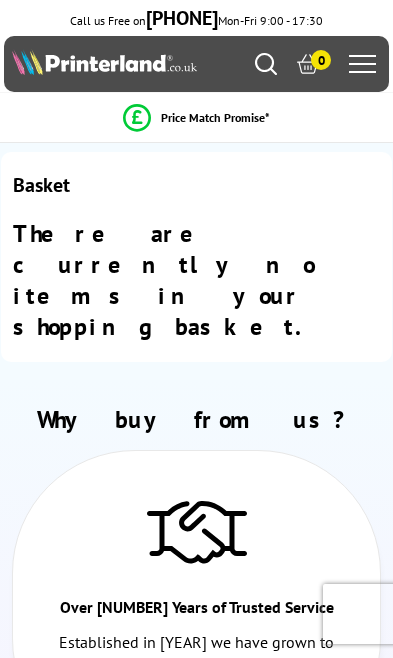 scroll, scrollTop: 0, scrollLeft: 0, axis: both 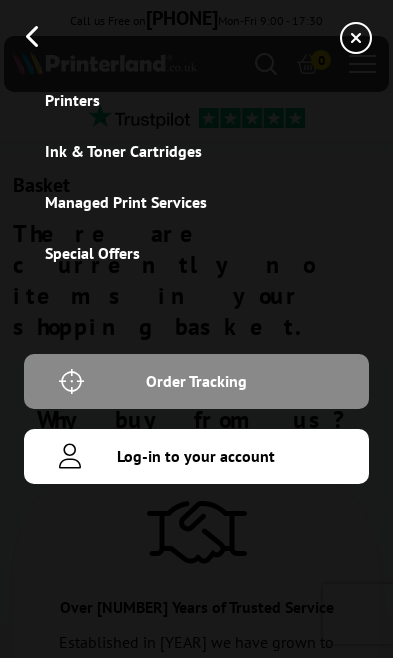 click on "Log-in to your account" at bounding box center [196, 456] 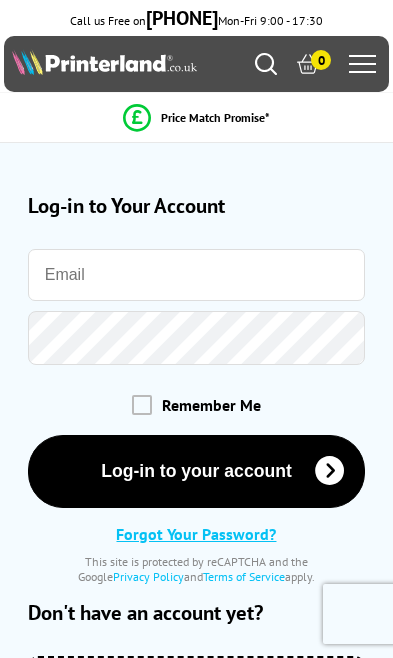 scroll, scrollTop: 0, scrollLeft: 0, axis: both 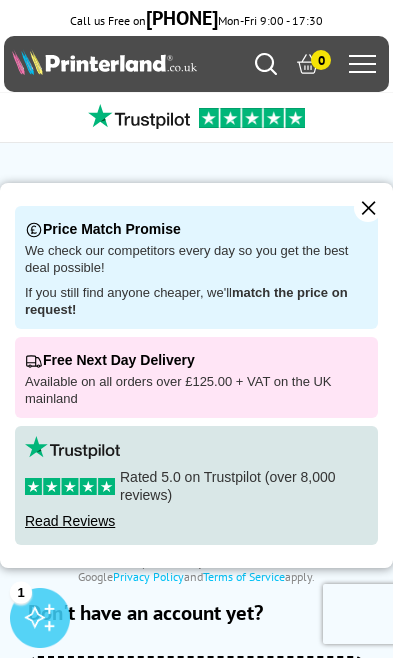 click on "Log-in to your account" at bounding box center (197, 471) 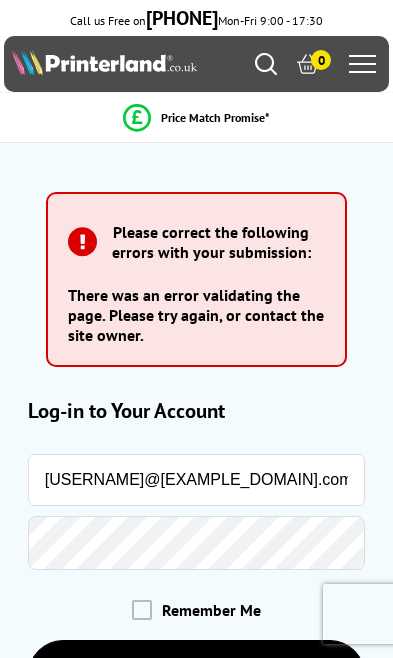 scroll, scrollTop: 0, scrollLeft: 0, axis: both 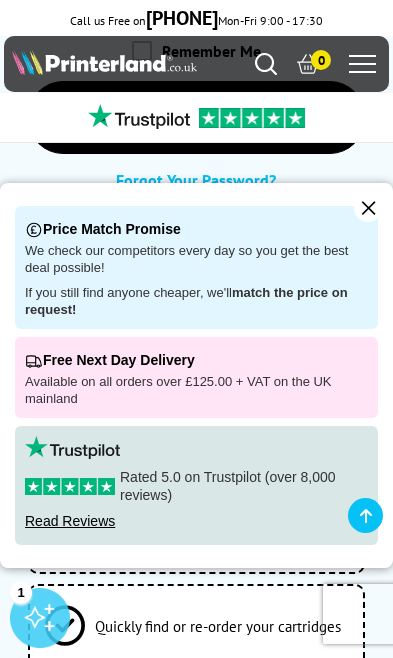 click on "✕" at bounding box center [368, 208] 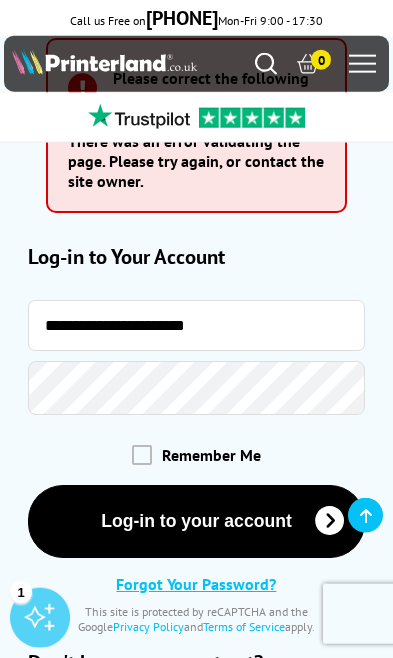 scroll, scrollTop: 210, scrollLeft: 0, axis: vertical 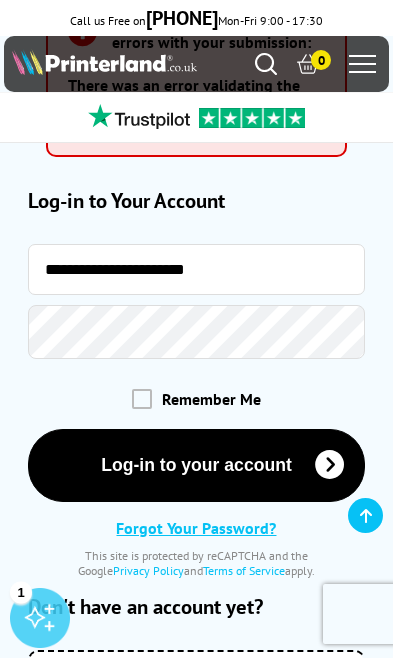click on "Log-in to your account" at bounding box center [197, 465] 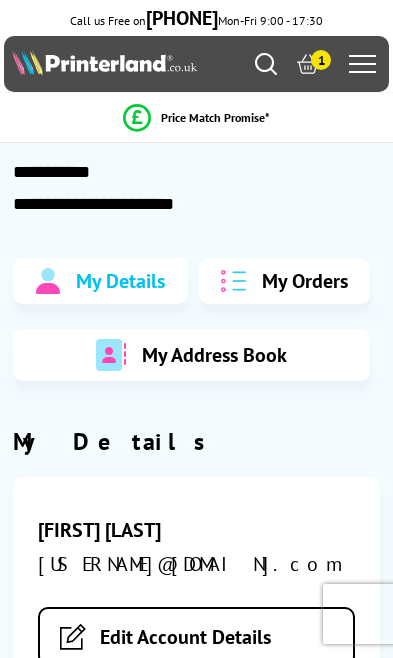 scroll, scrollTop: 0, scrollLeft: 0, axis: both 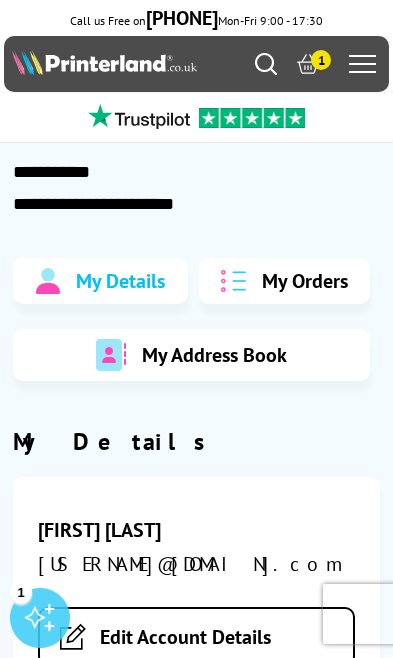 click on "Mon - Fri 9:00am - 5:30pm
Sales: [PHONE]
Customer Service: [PHONE]
1" at bounding box center (196, 64) 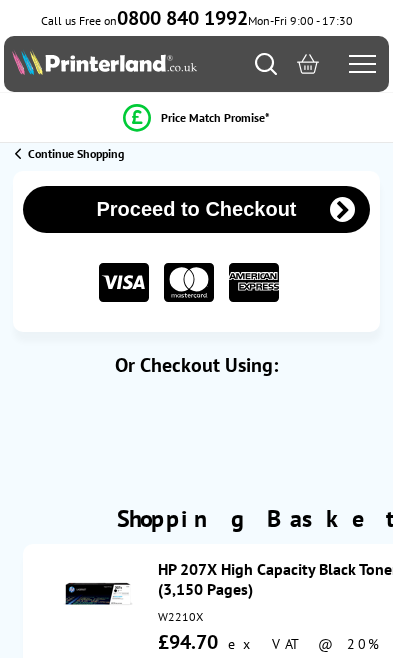 scroll, scrollTop: 0, scrollLeft: 0, axis: both 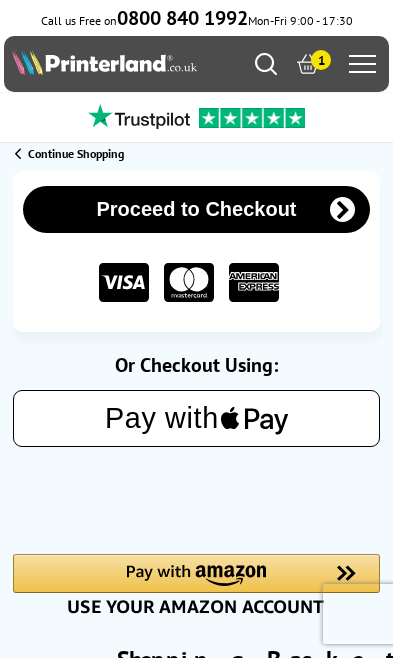 click at bounding box center (266, 64) 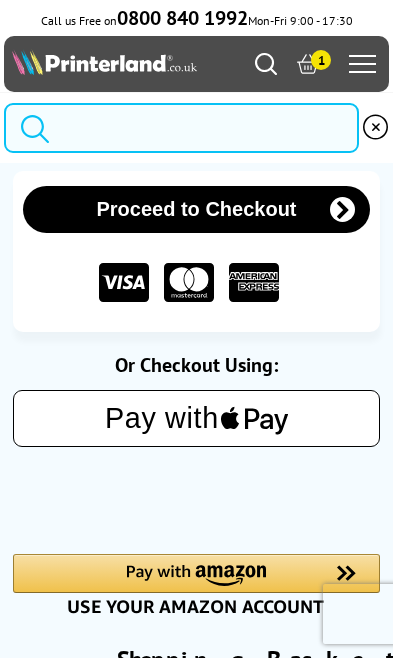 click at bounding box center (182, 128) 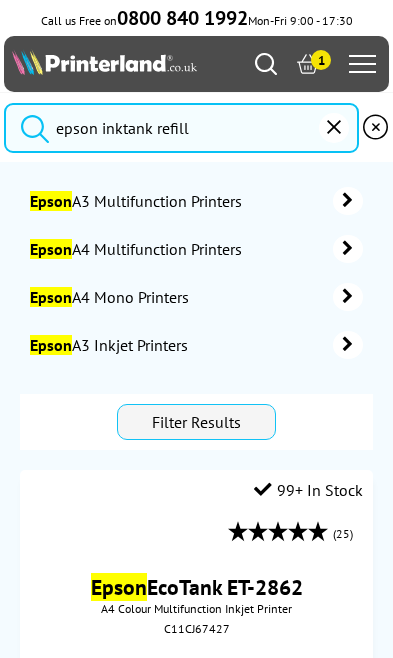 click at bounding box center [30, 125] 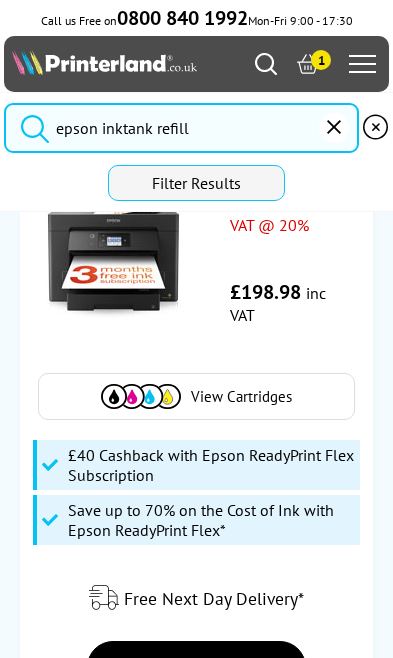 click on "epson inktank refill" at bounding box center [182, 128] 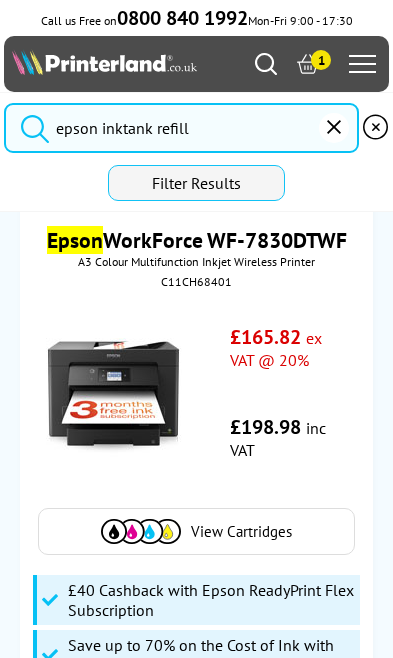 scroll, scrollTop: 1835, scrollLeft: 0, axis: vertical 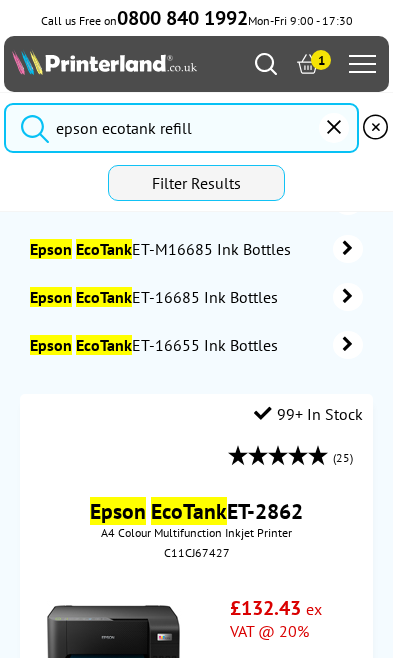 type on "epson ecotank refill" 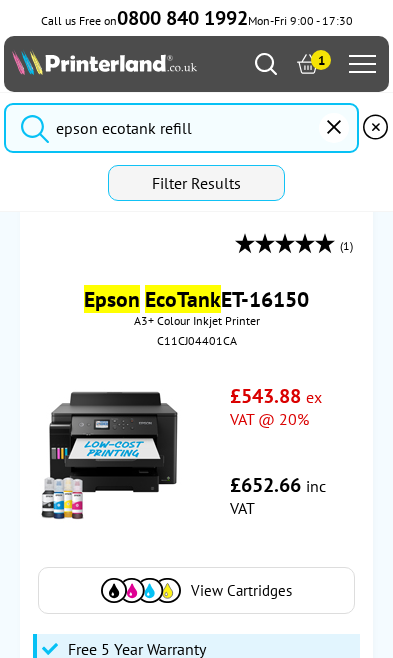 scroll, scrollTop: 6263, scrollLeft: 0, axis: vertical 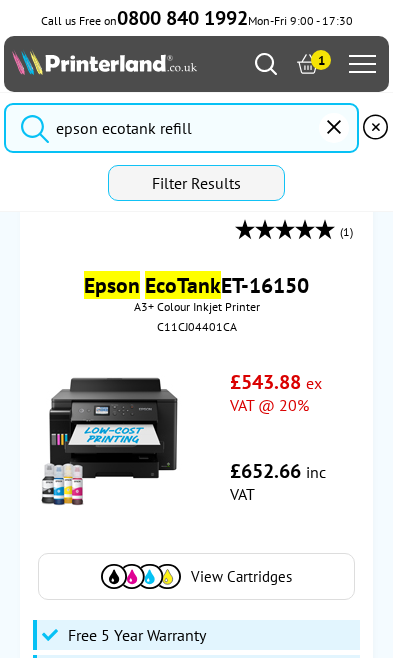 click on "Filter Results" at bounding box center (201, 183) 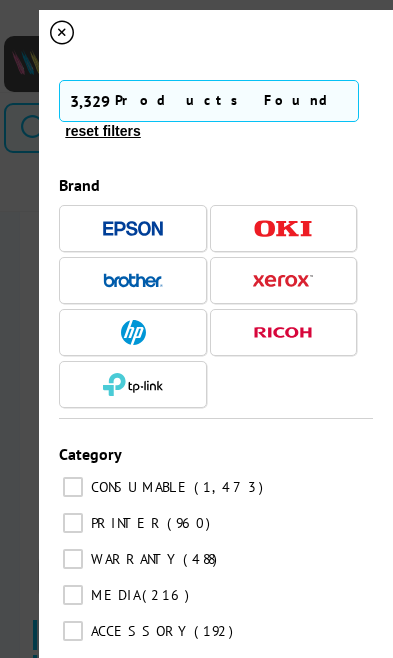 click on "CONSUMABLE   1,473" at bounding box center [73, 487] 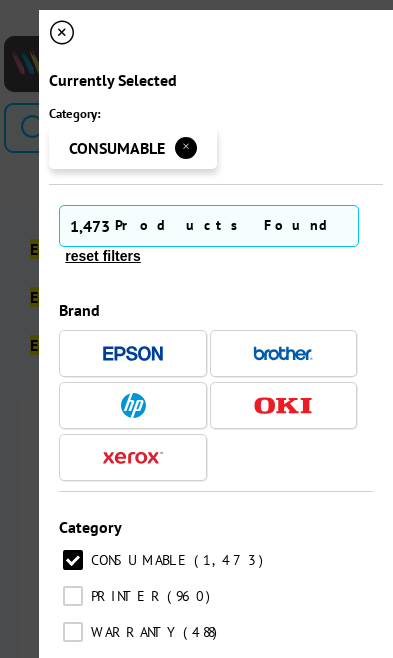 click at bounding box center (133, 353) 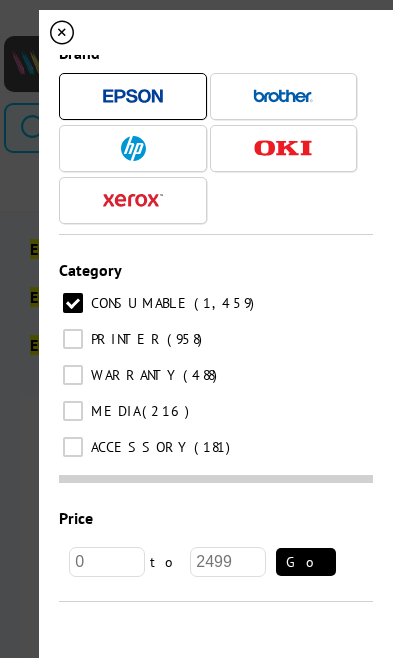 scroll, scrollTop: 335, scrollLeft: 0, axis: vertical 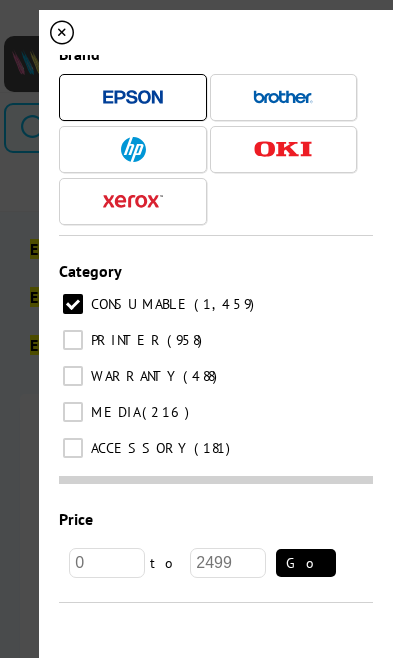 click on "Go" at bounding box center [306, 563] 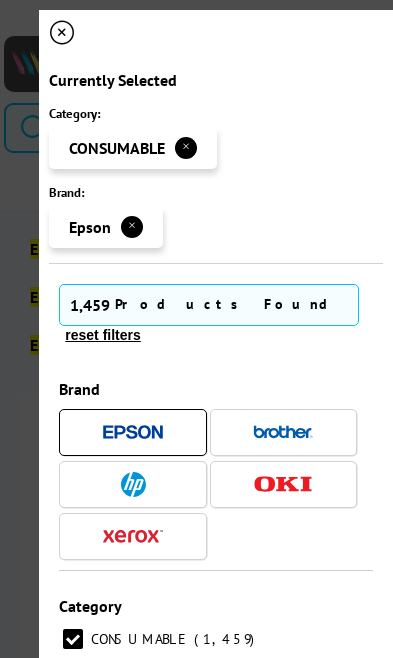 scroll, scrollTop: 0, scrollLeft: 0, axis: both 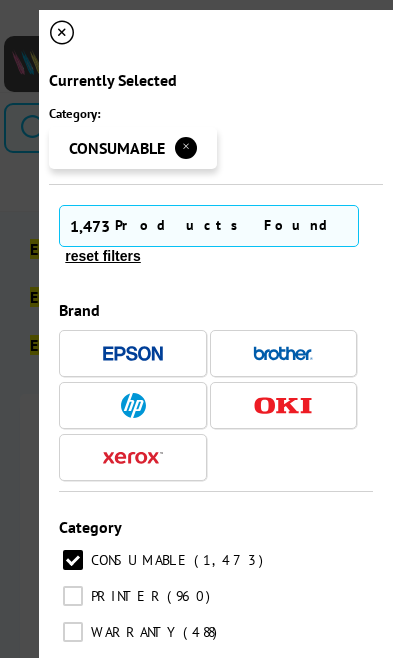 click at bounding box center (61, 32) 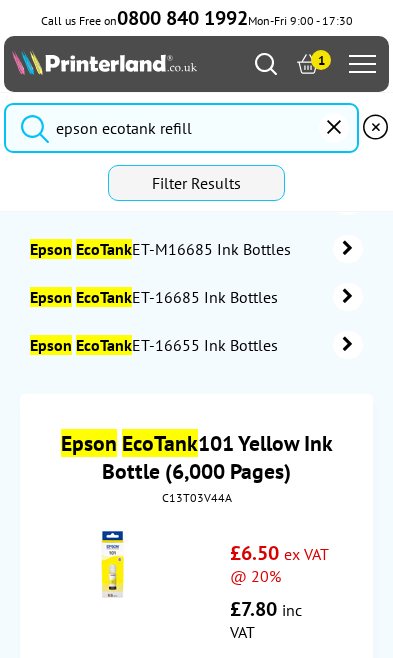 click on "epson ecotank refill" at bounding box center (182, 128) 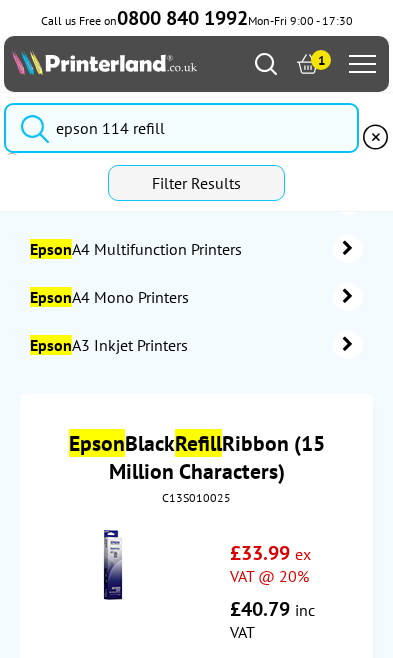 type on "epson 114 refill" 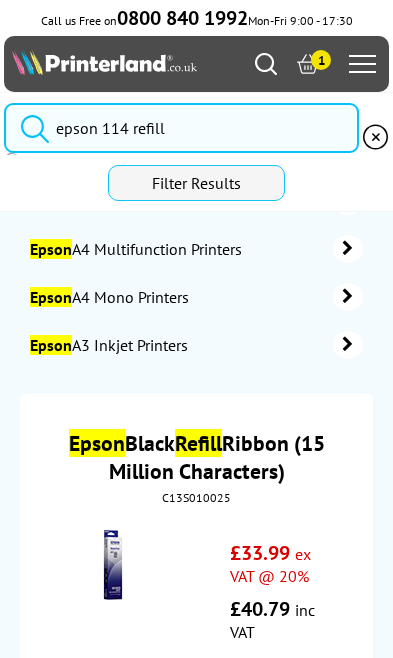 click at bounding box center [30, 125] 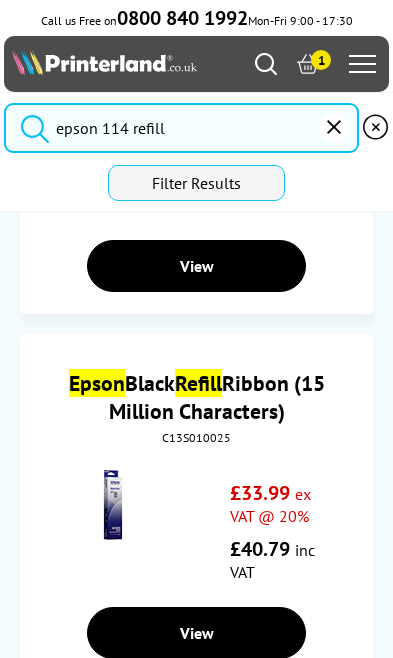 scroll, scrollTop: 3312, scrollLeft: 0, axis: vertical 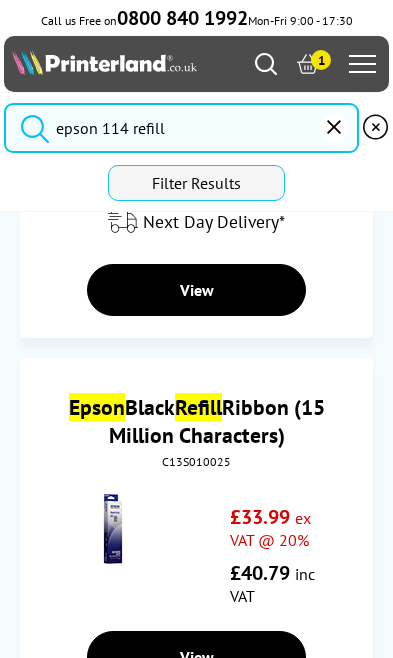 click on "View" at bounding box center [196, 290] 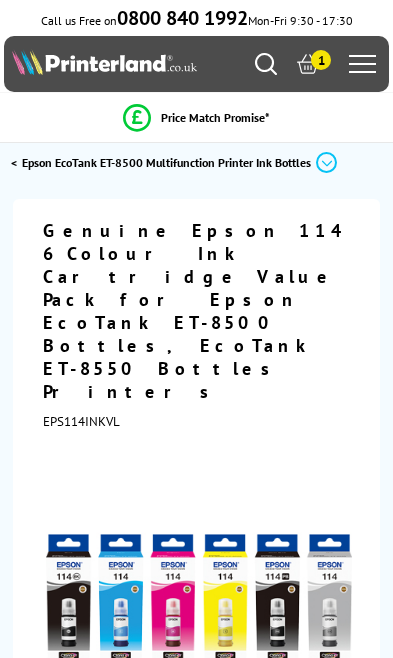 scroll, scrollTop: 0, scrollLeft: 0, axis: both 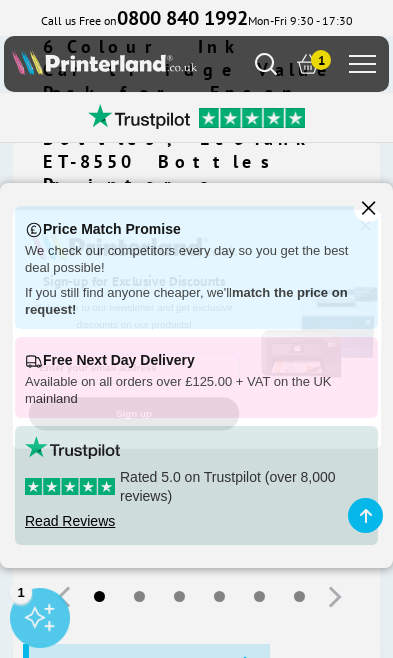 click at bounding box center (133, 245) 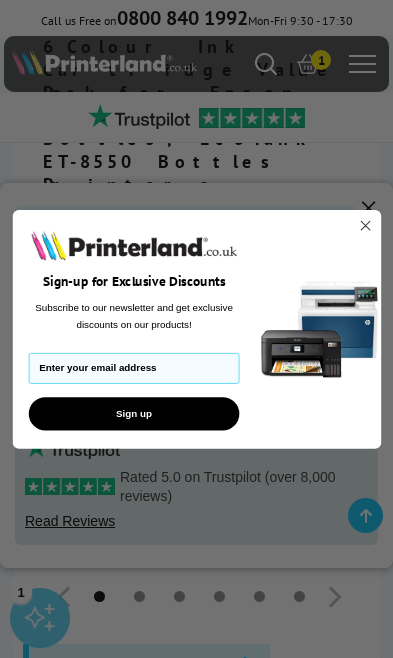 click at bounding box center (365, 225) 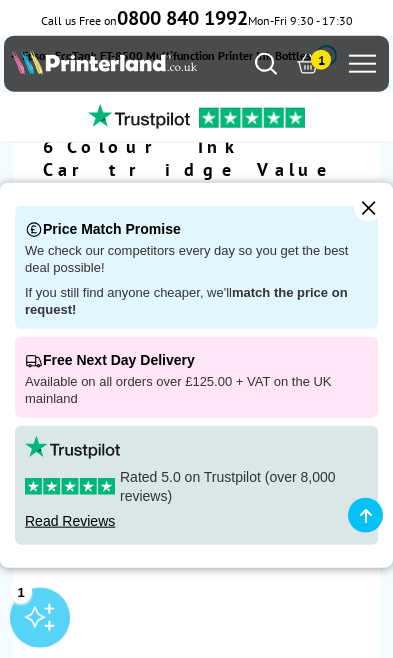 scroll, scrollTop: 108, scrollLeft: 0, axis: vertical 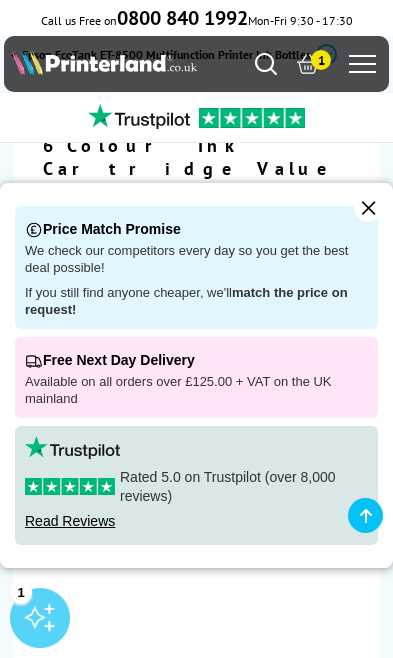 click on "✕" at bounding box center [368, 208] 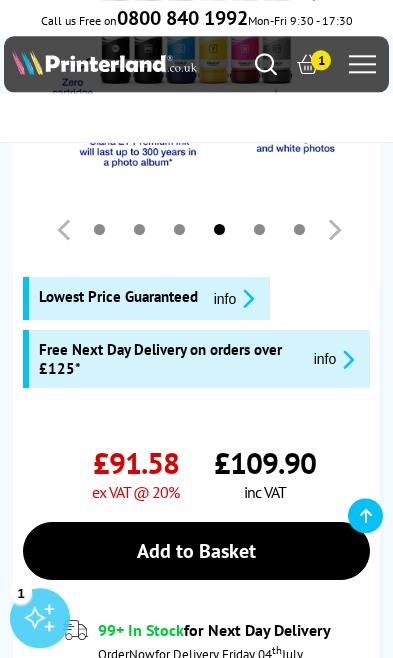 scroll, scrollTop: 574, scrollLeft: 0, axis: vertical 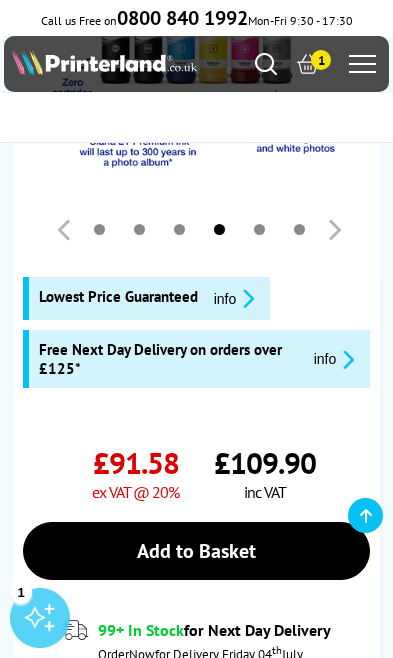 click on "Add to Basket" at bounding box center [197, 551] 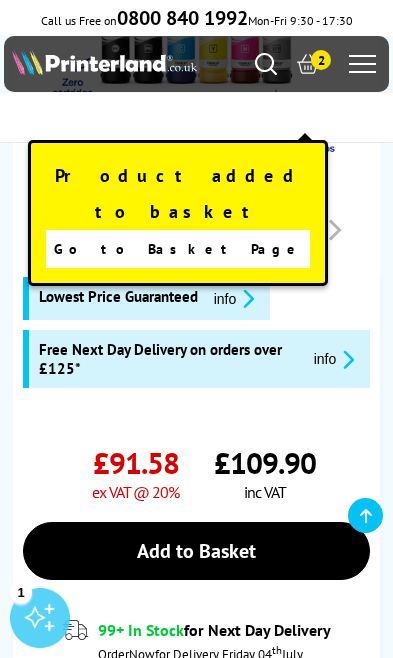 click on "Go to Basket Page" at bounding box center (178, 249) 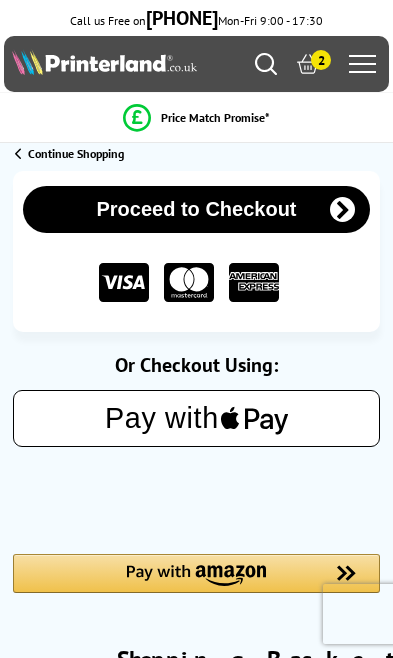 scroll, scrollTop: 0, scrollLeft: 0, axis: both 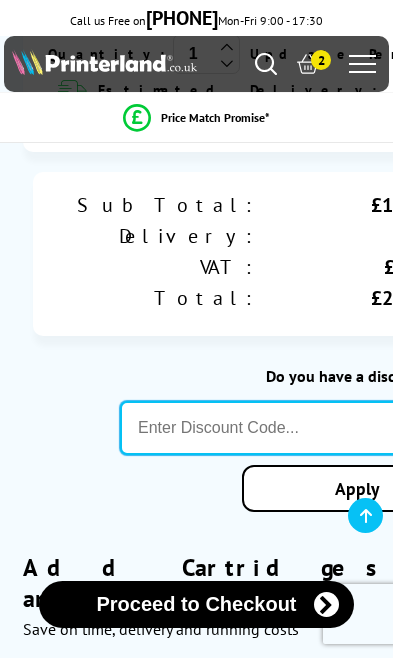 click at bounding box center (296, 428) 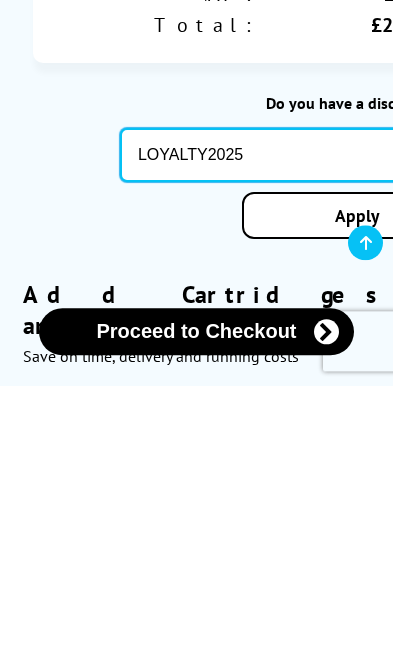 type on "LOYALTY2025" 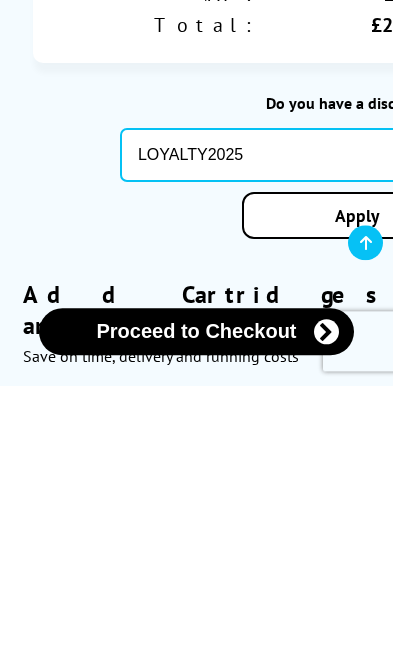 click on "Apply" at bounding box center (357, 488) 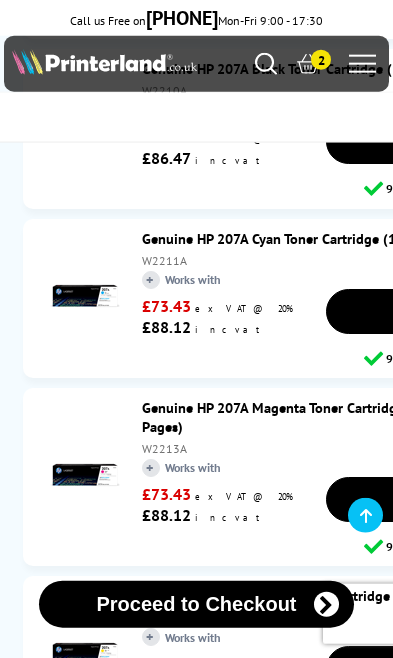 scroll, scrollTop: 2550, scrollLeft: 0, axis: vertical 